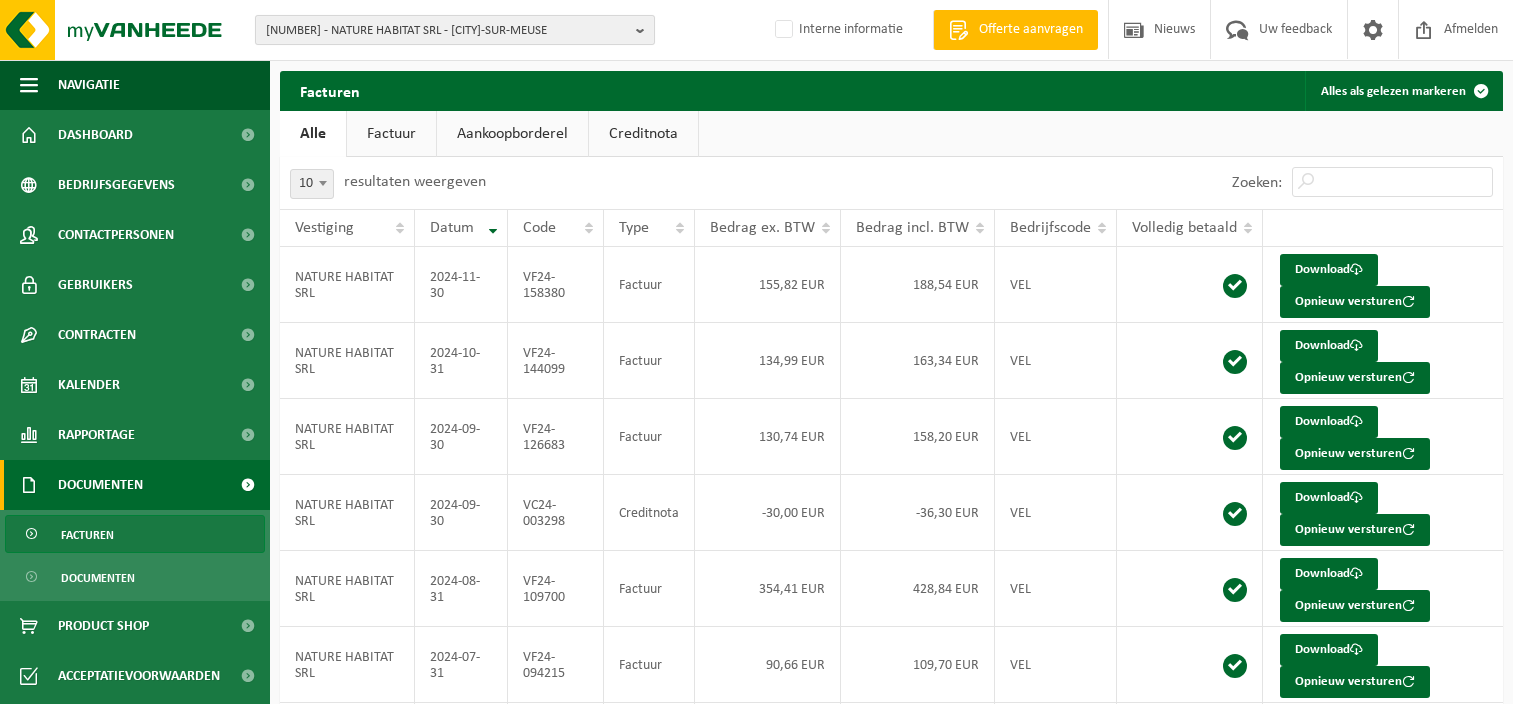 scroll, scrollTop: 0, scrollLeft: 0, axis: both 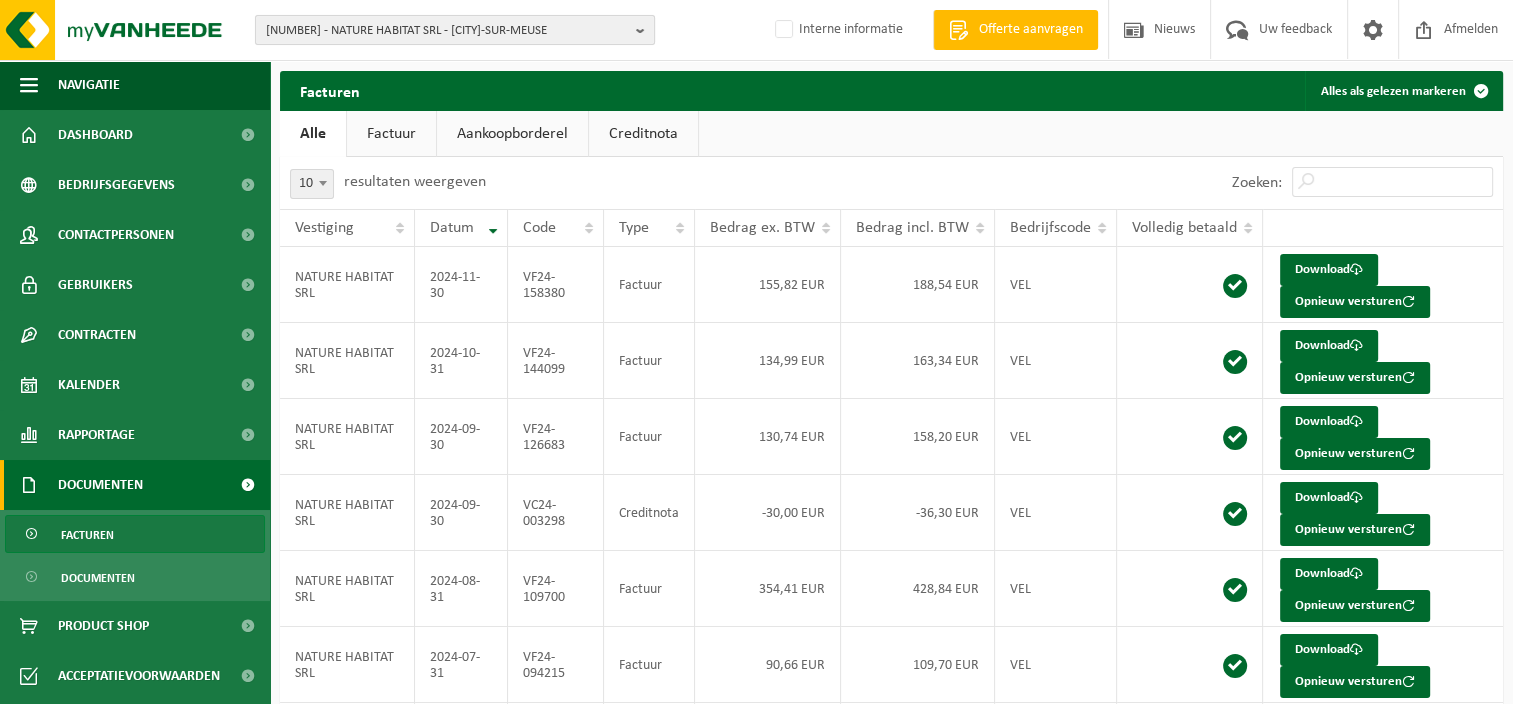 click on "[NUMBER] - NATURE HABITAT SRL - [CITY]-SUR-MEUSE" at bounding box center [447, 31] 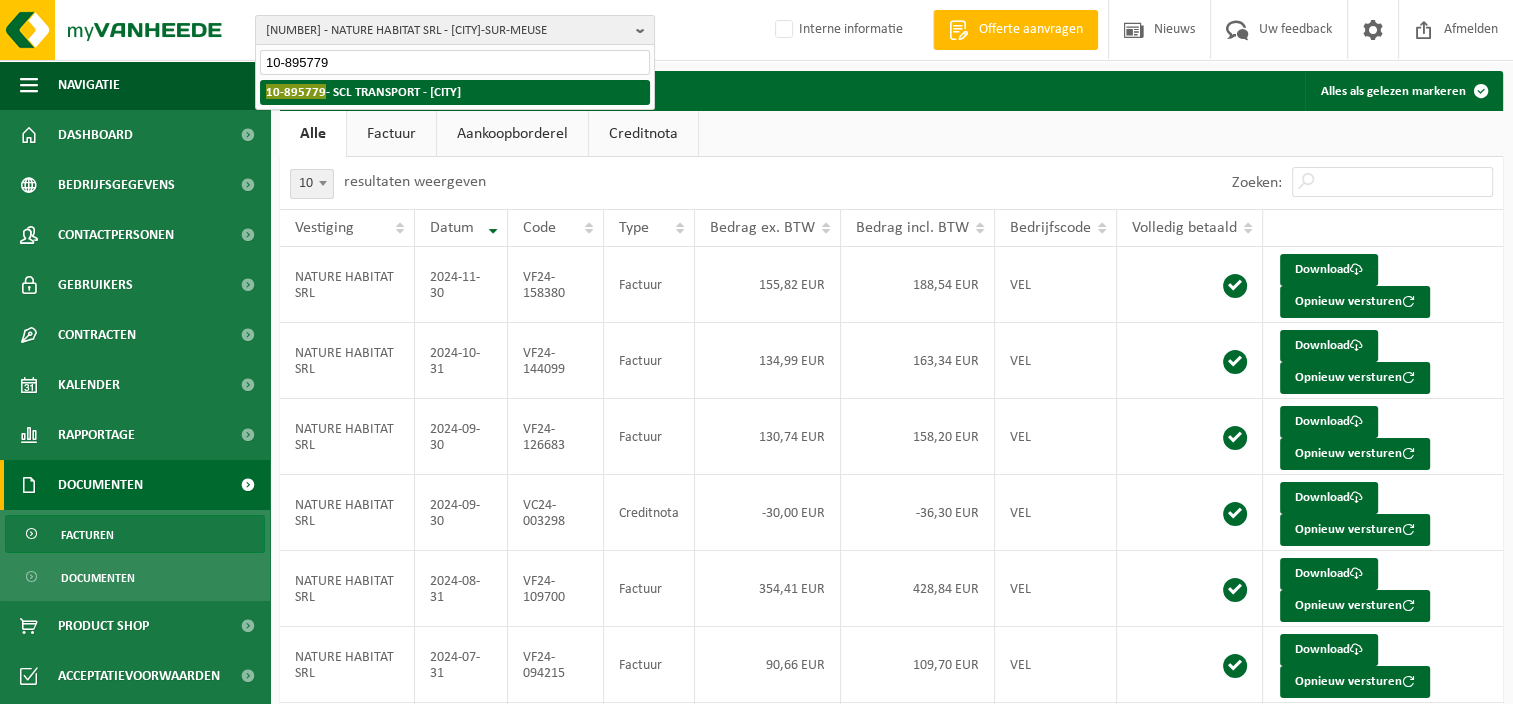 type on "10-895779" 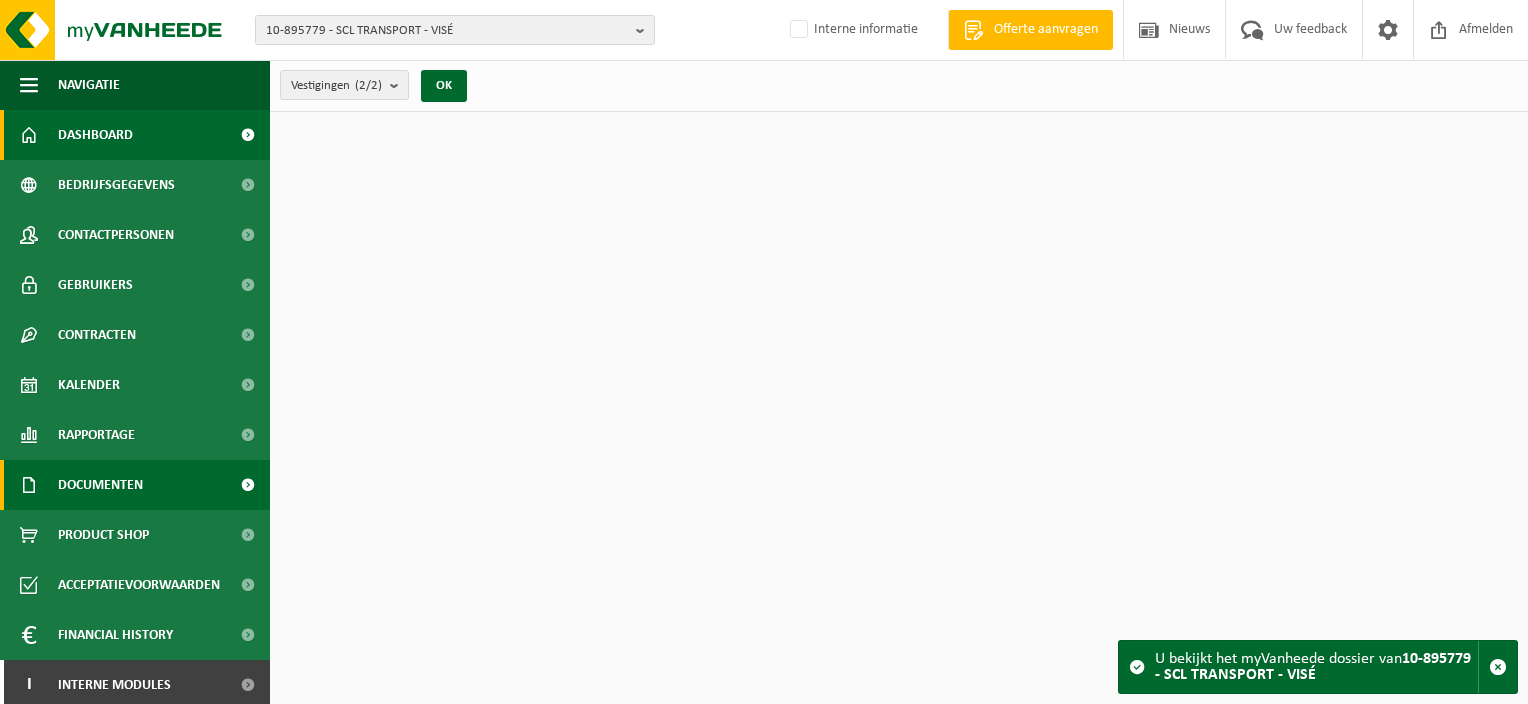scroll, scrollTop: 0, scrollLeft: 0, axis: both 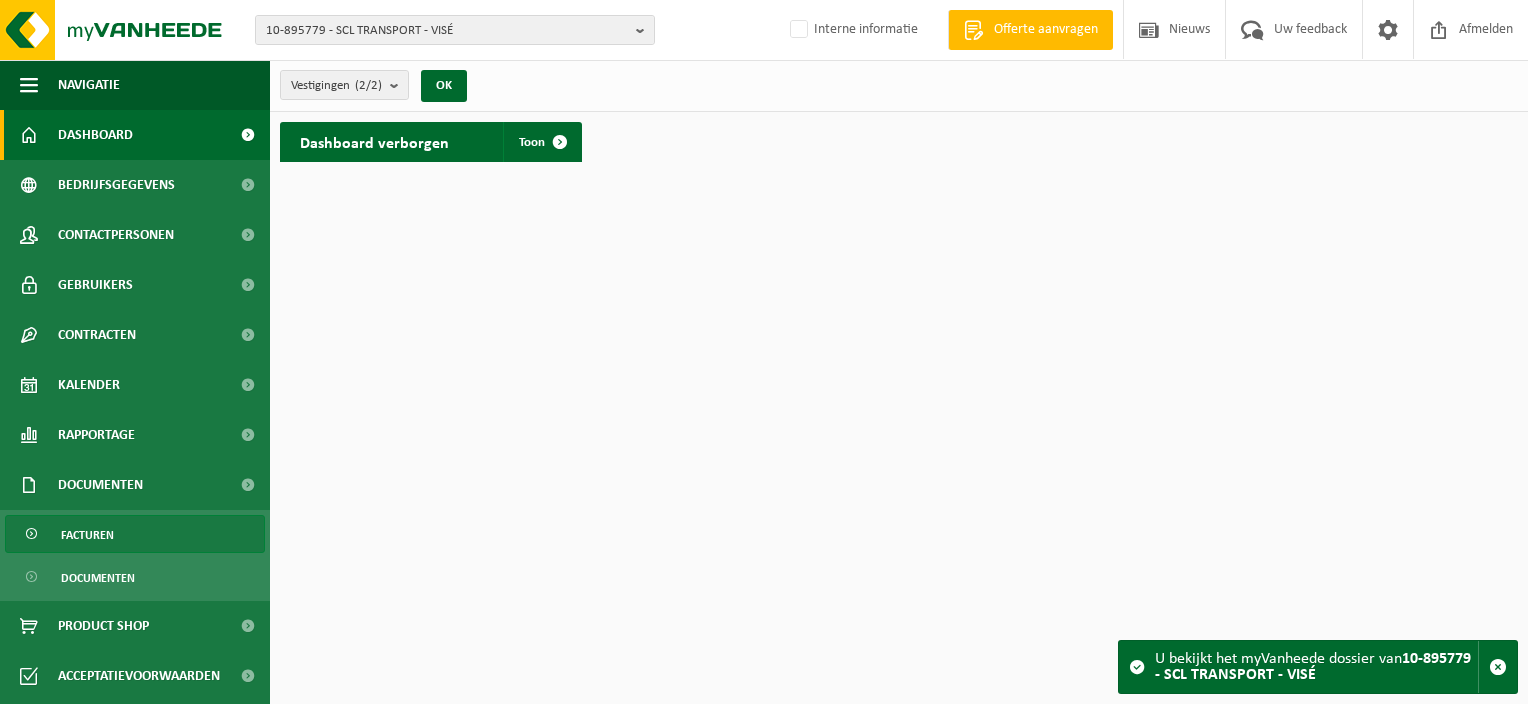 click on "Facturen" at bounding box center [135, 534] 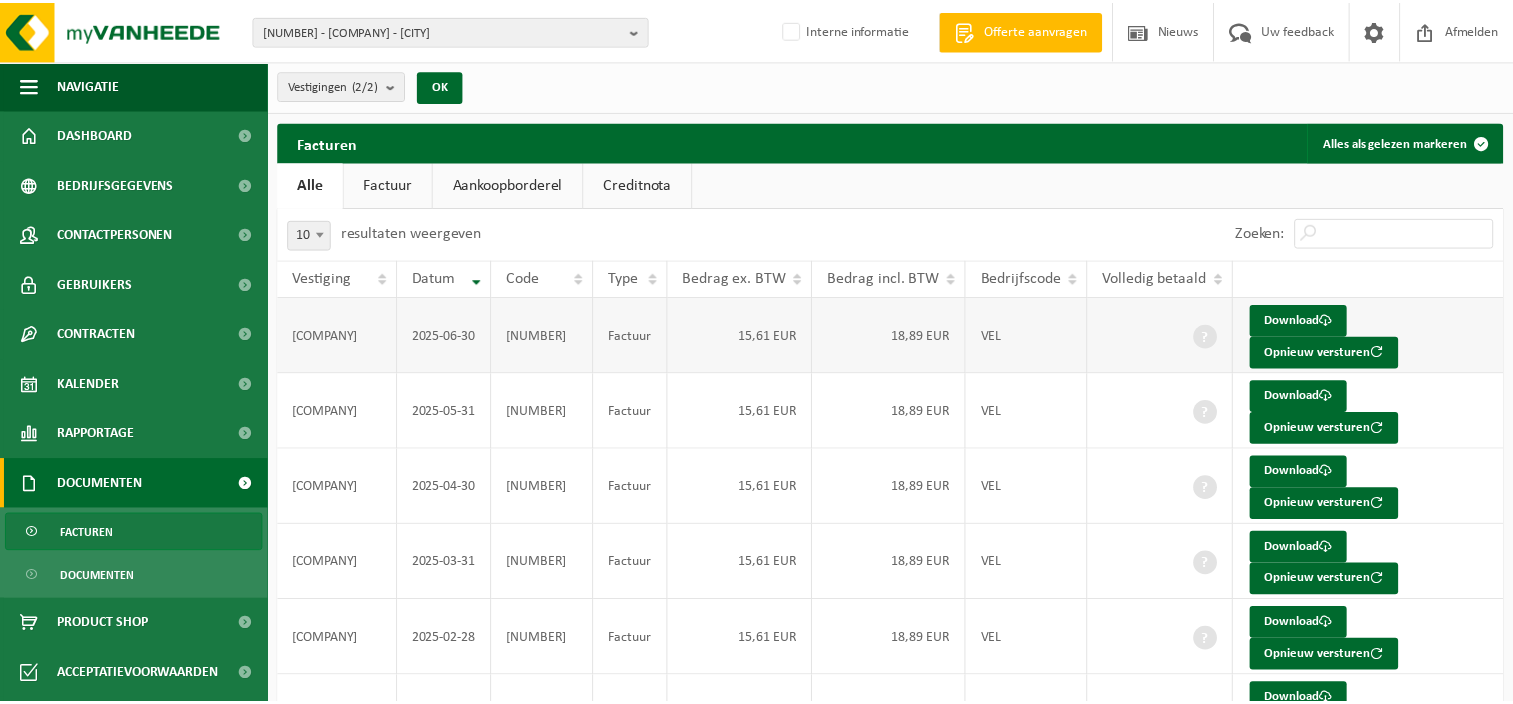scroll, scrollTop: 0, scrollLeft: 0, axis: both 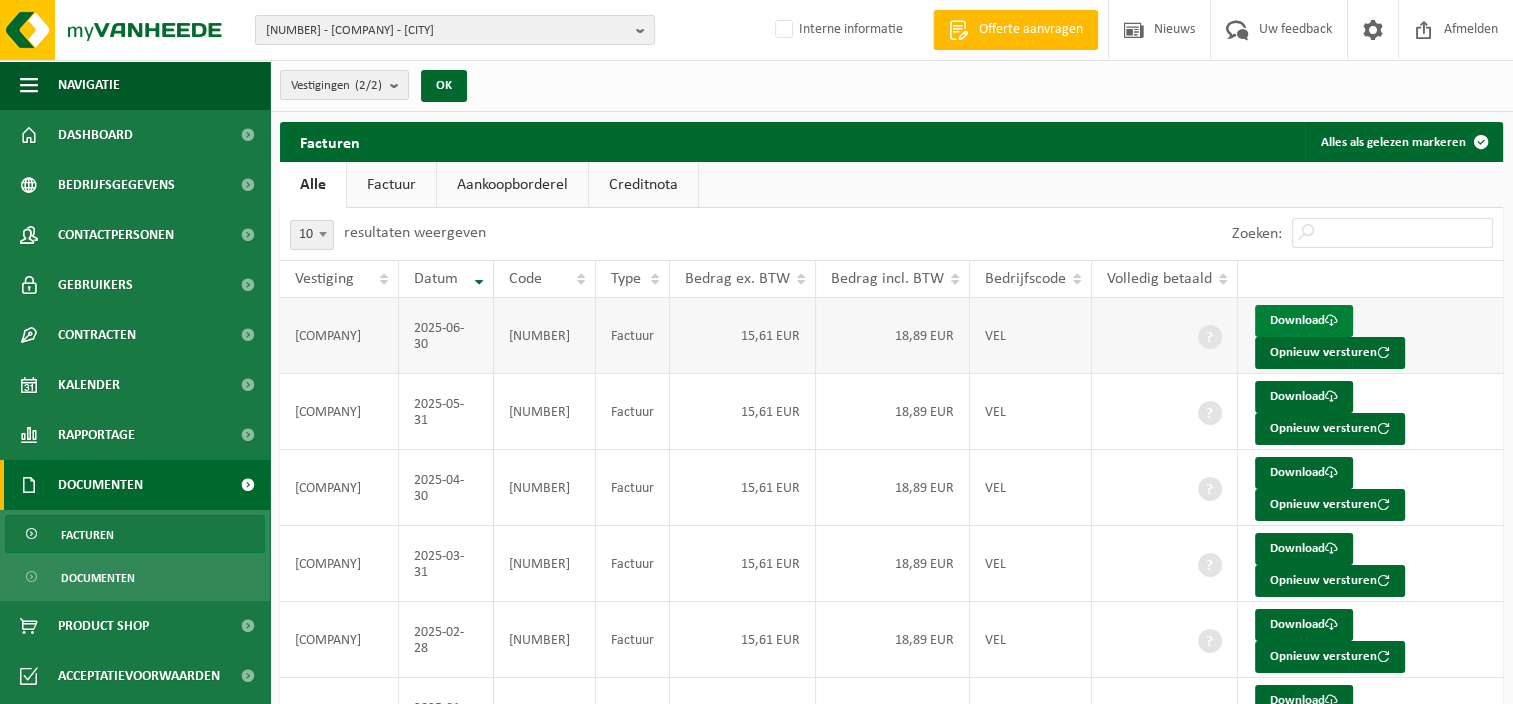 click on "Download" at bounding box center [1304, 321] 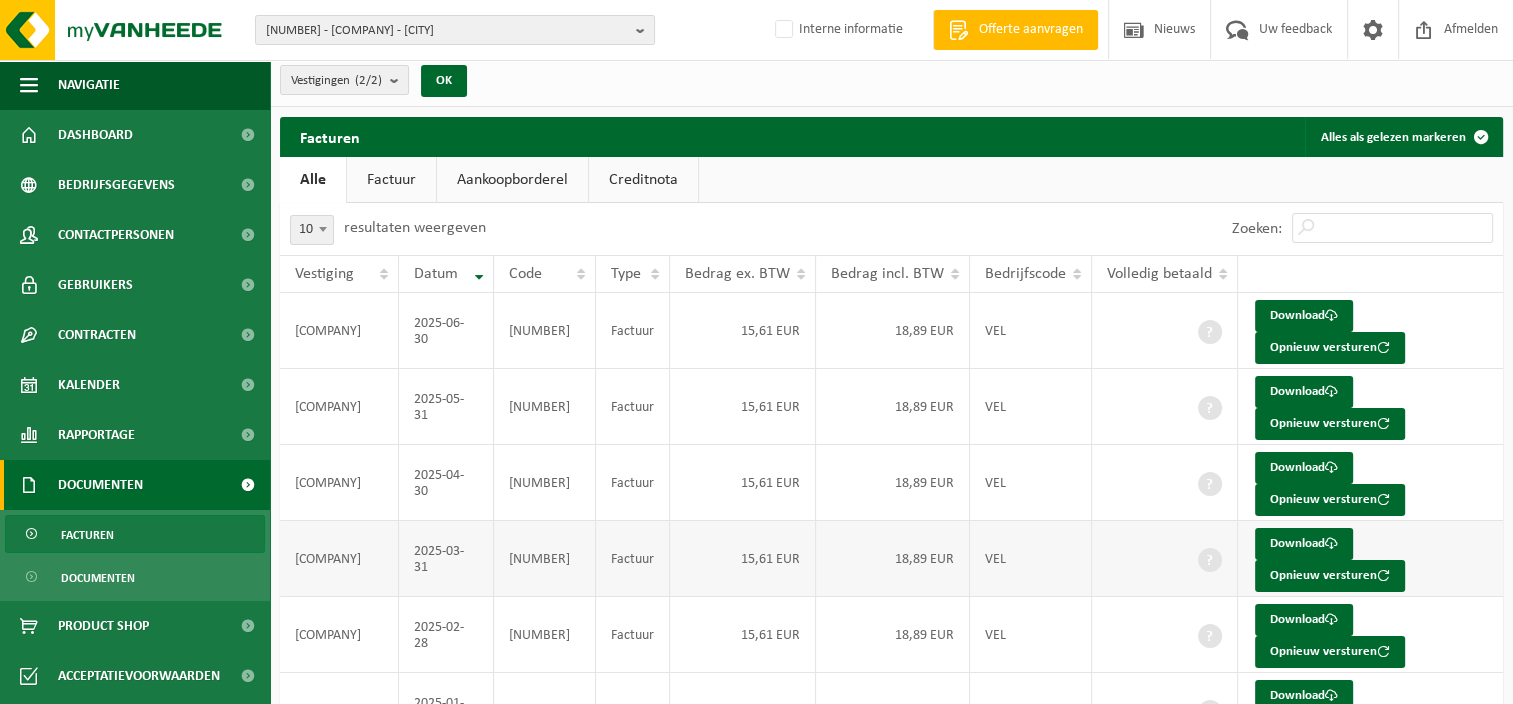 scroll, scrollTop: 0, scrollLeft: 0, axis: both 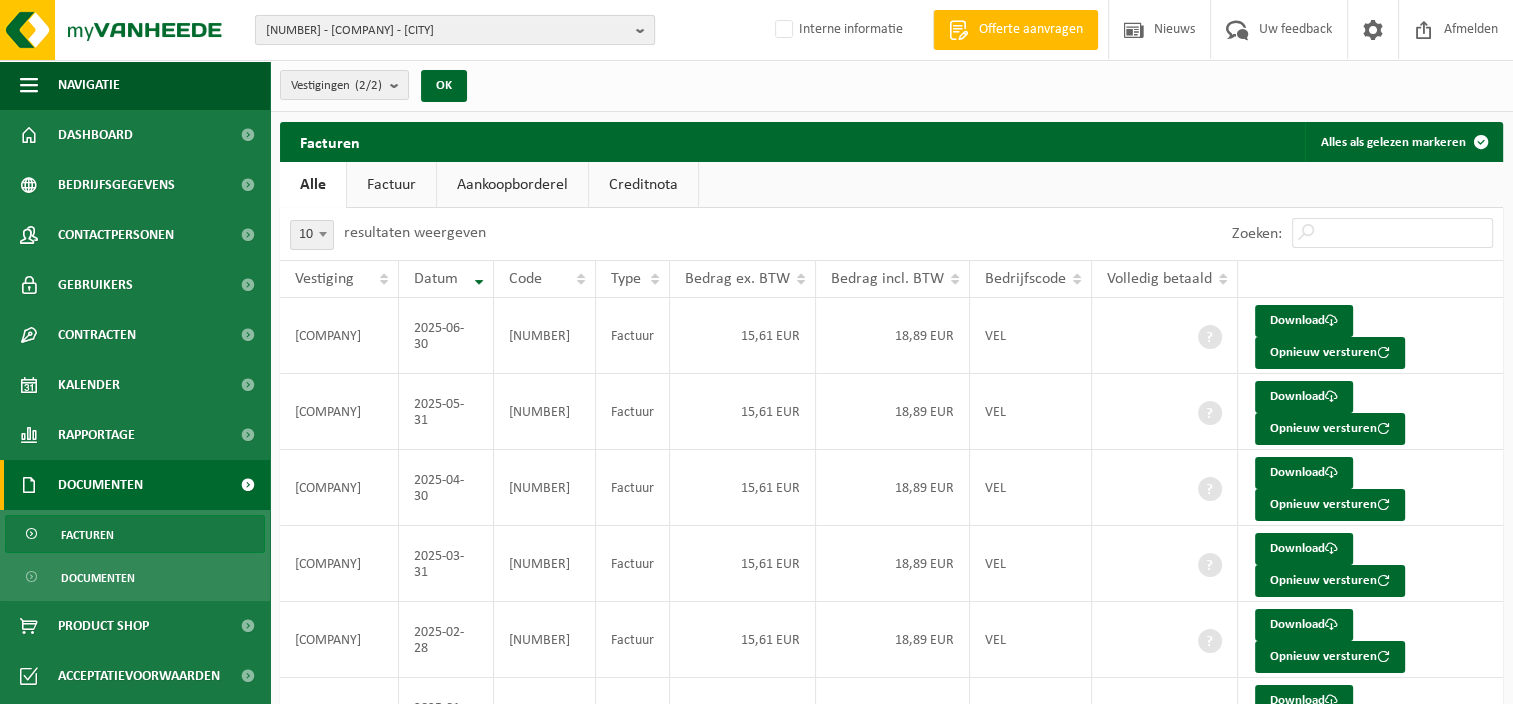 click on "10-895779 - SCL TRANSPORT - VISÉ" at bounding box center (447, 31) 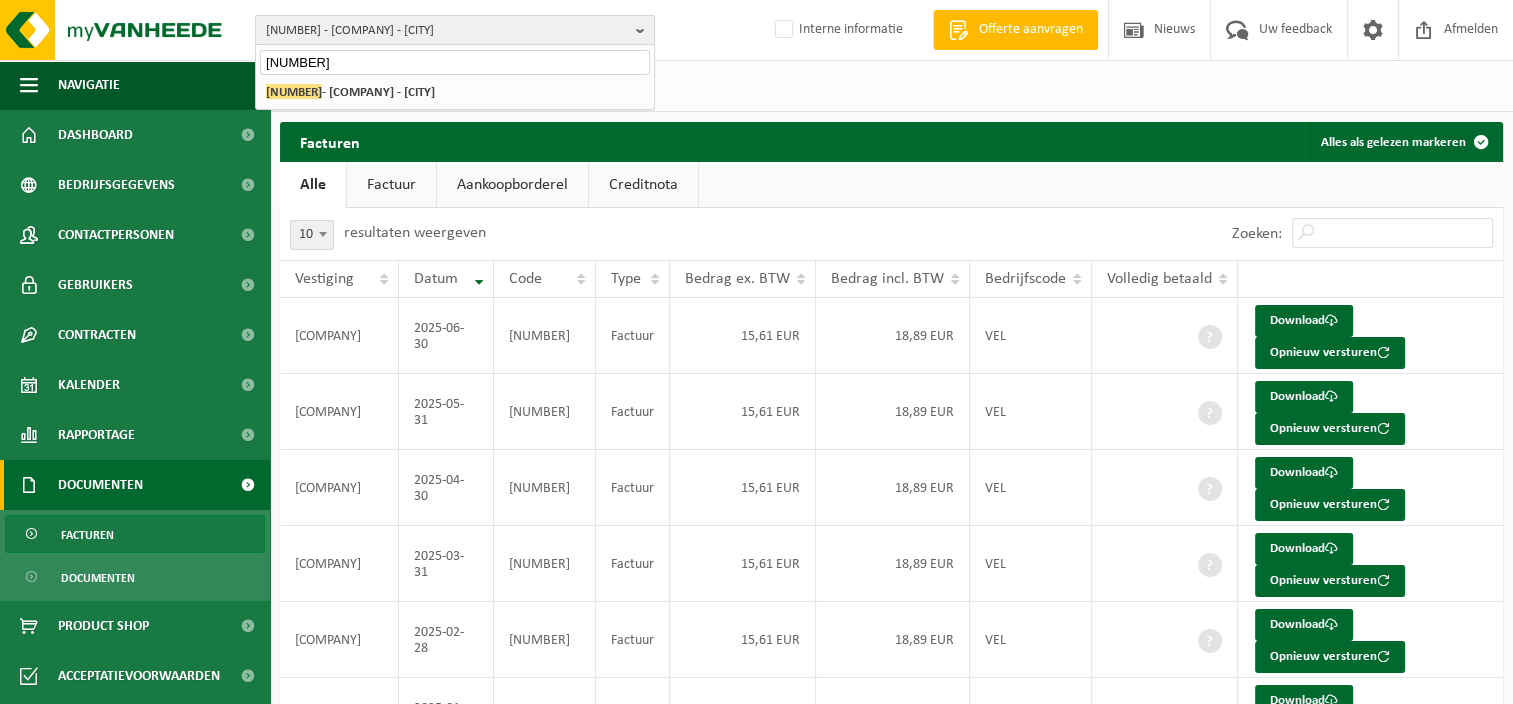 drag, startPoint x: 308, startPoint y: 56, endPoint x: 398, endPoint y: 35, distance: 92.417534 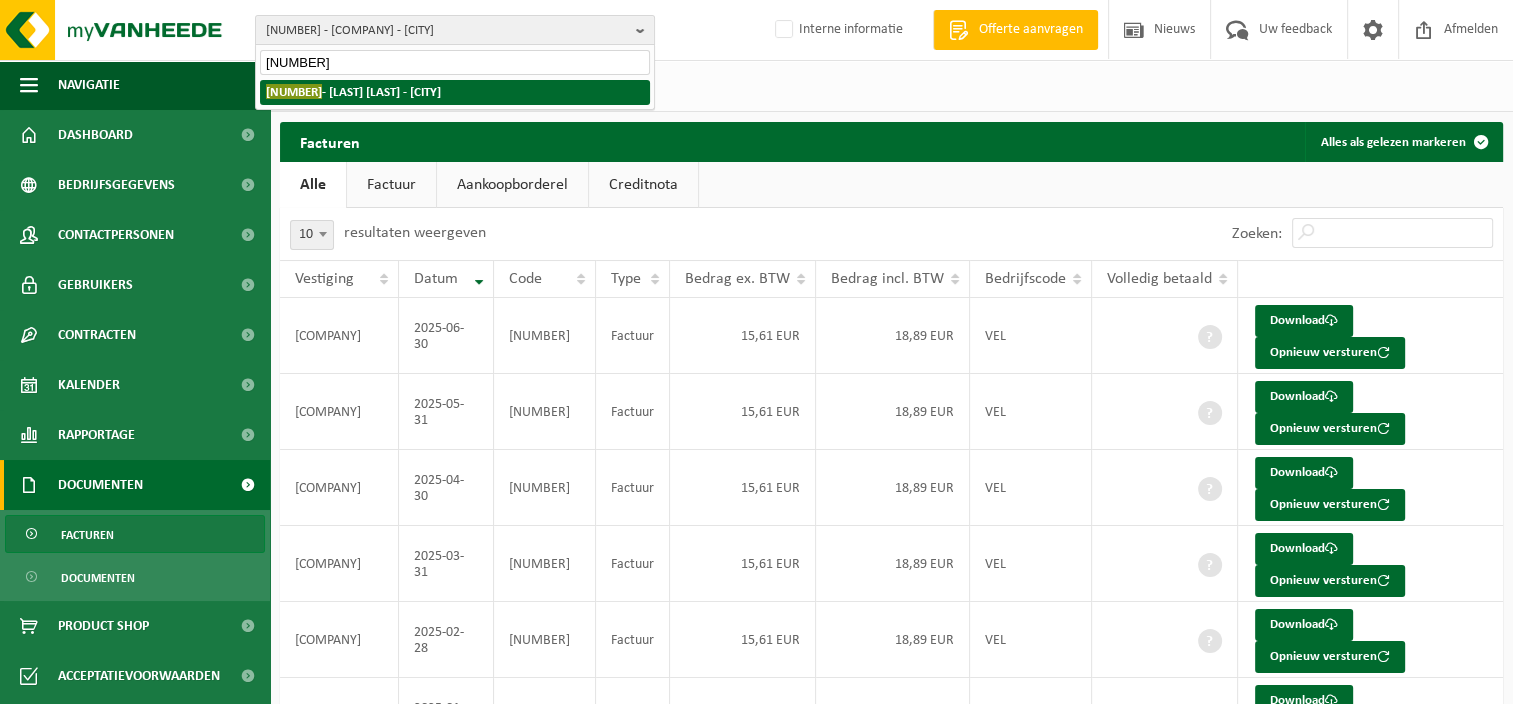 type on "10-751137" 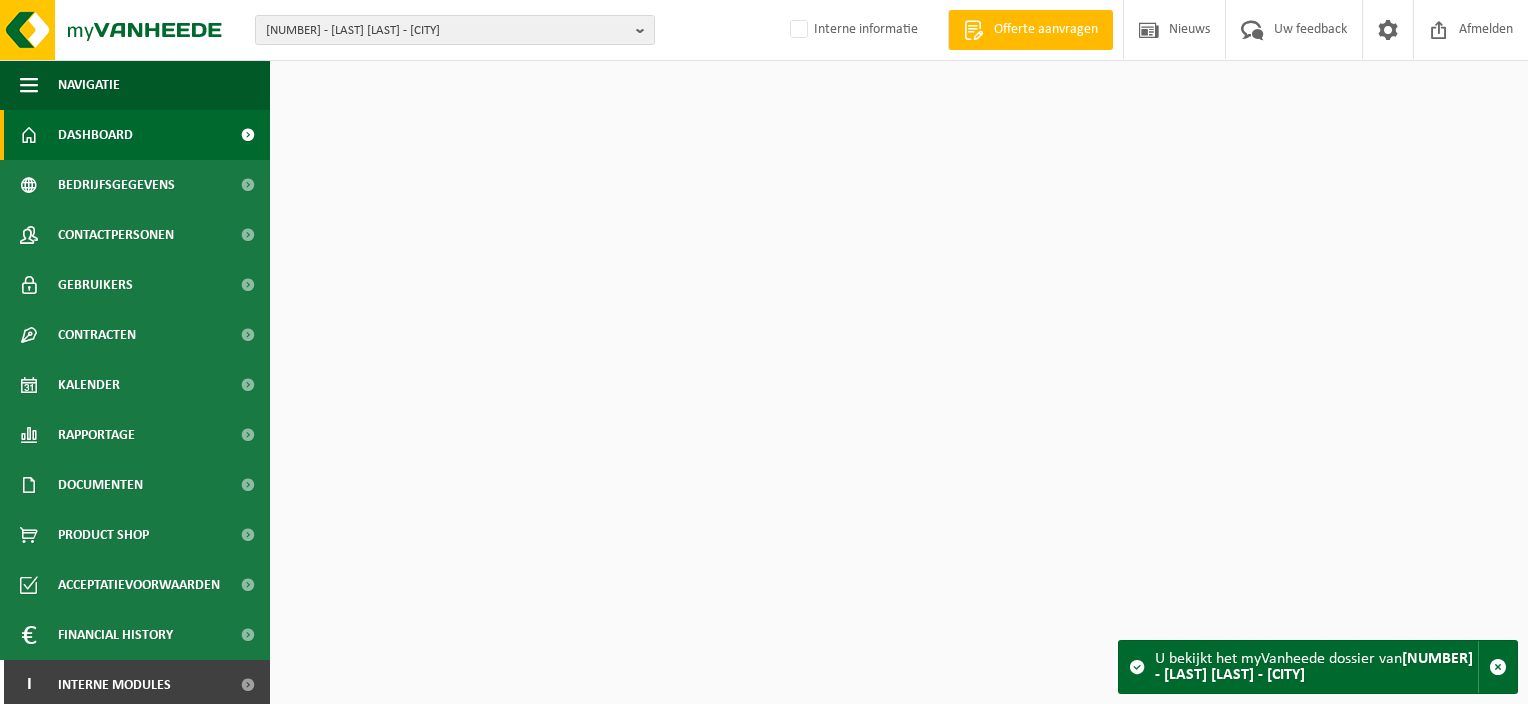 scroll, scrollTop: 0, scrollLeft: 0, axis: both 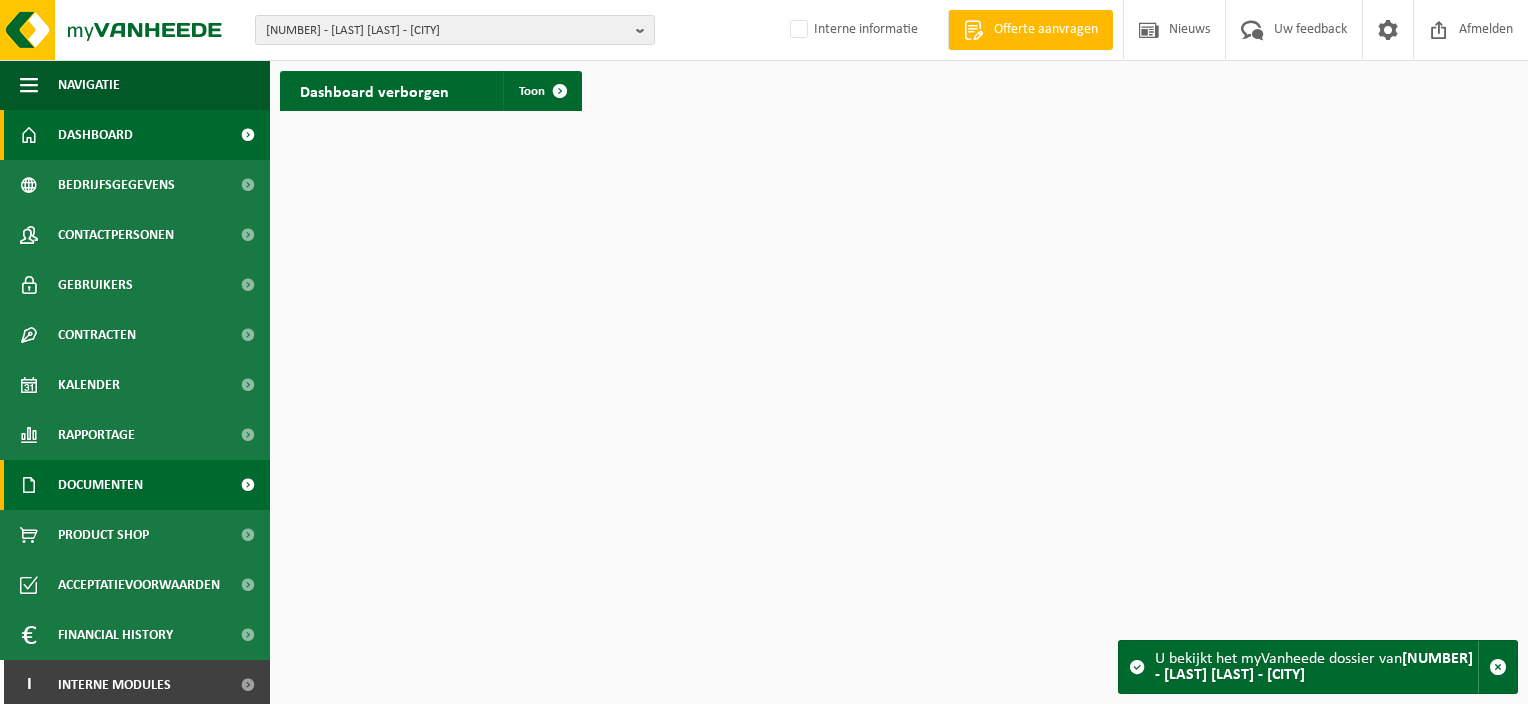 click on "Documenten" at bounding box center (100, 485) 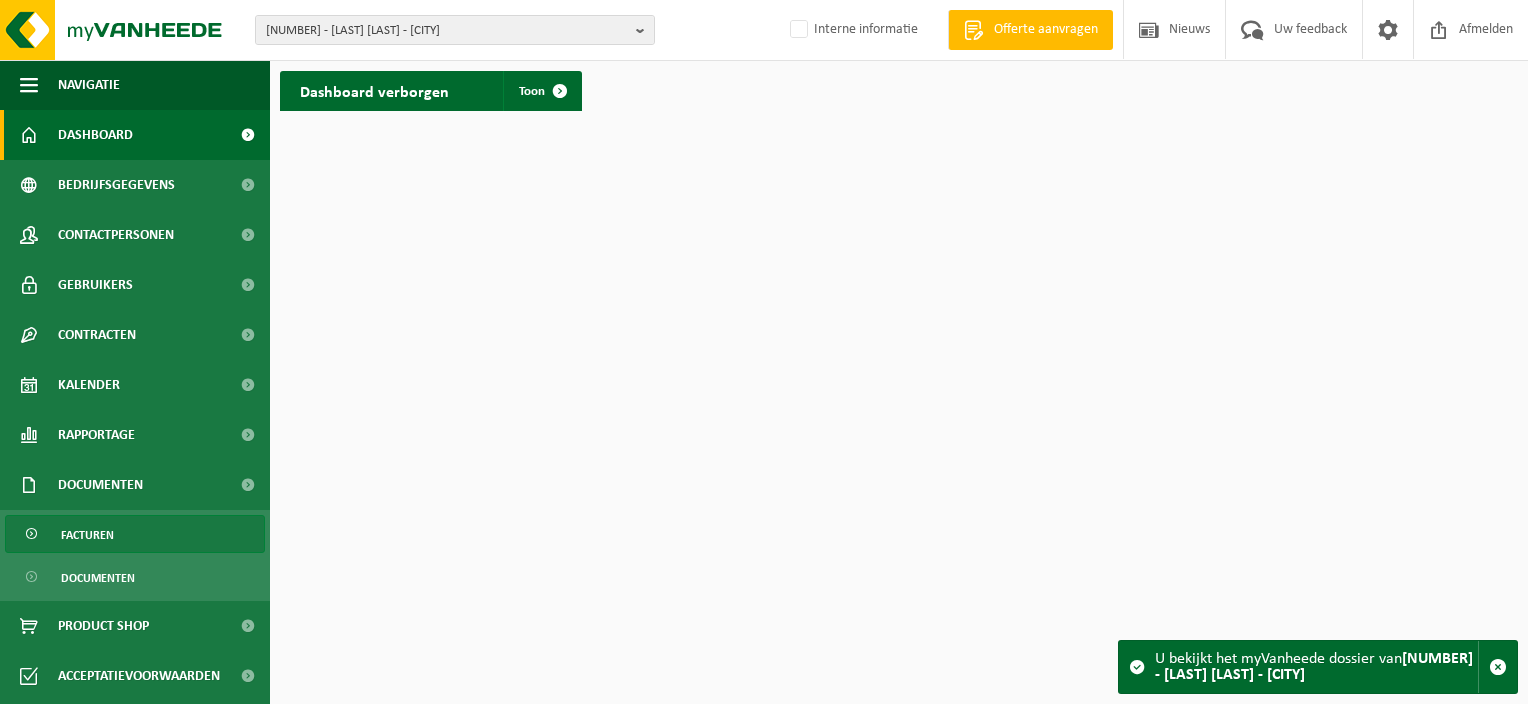click on "Facturen" at bounding box center [87, 535] 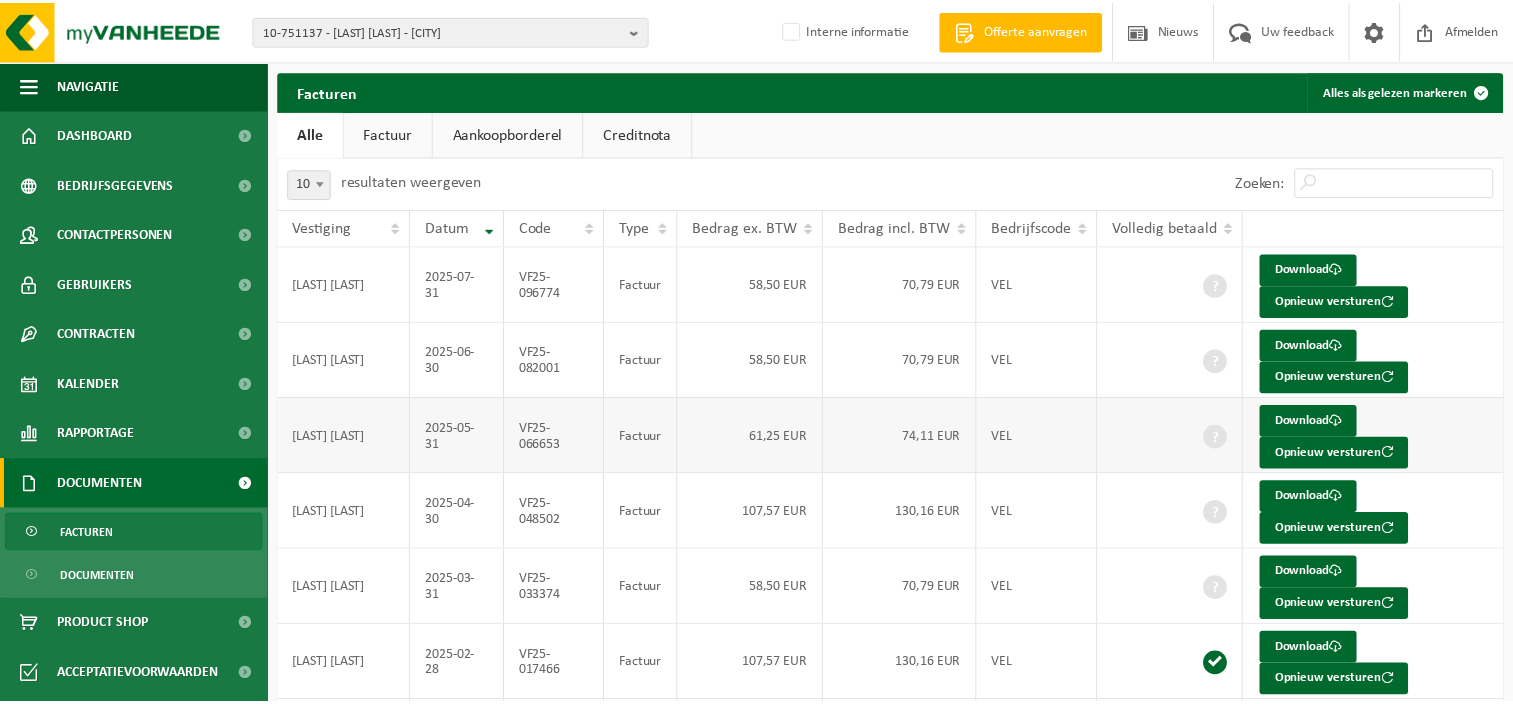 scroll, scrollTop: 0, scrollLeft: 0, axis: both 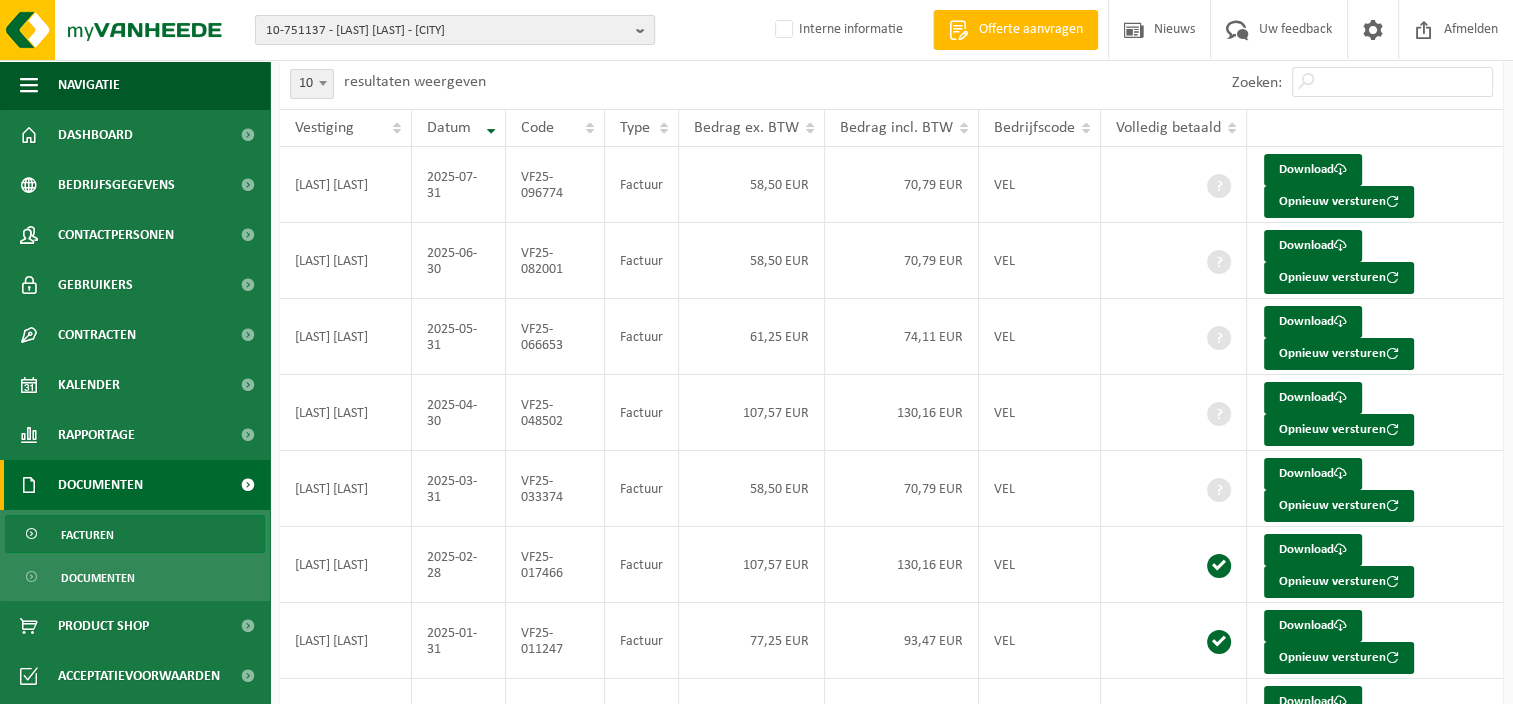 click on "10-751137 - OBLAK DJORDJEVIC - ROCOURT" at bounding box center (447, 31) 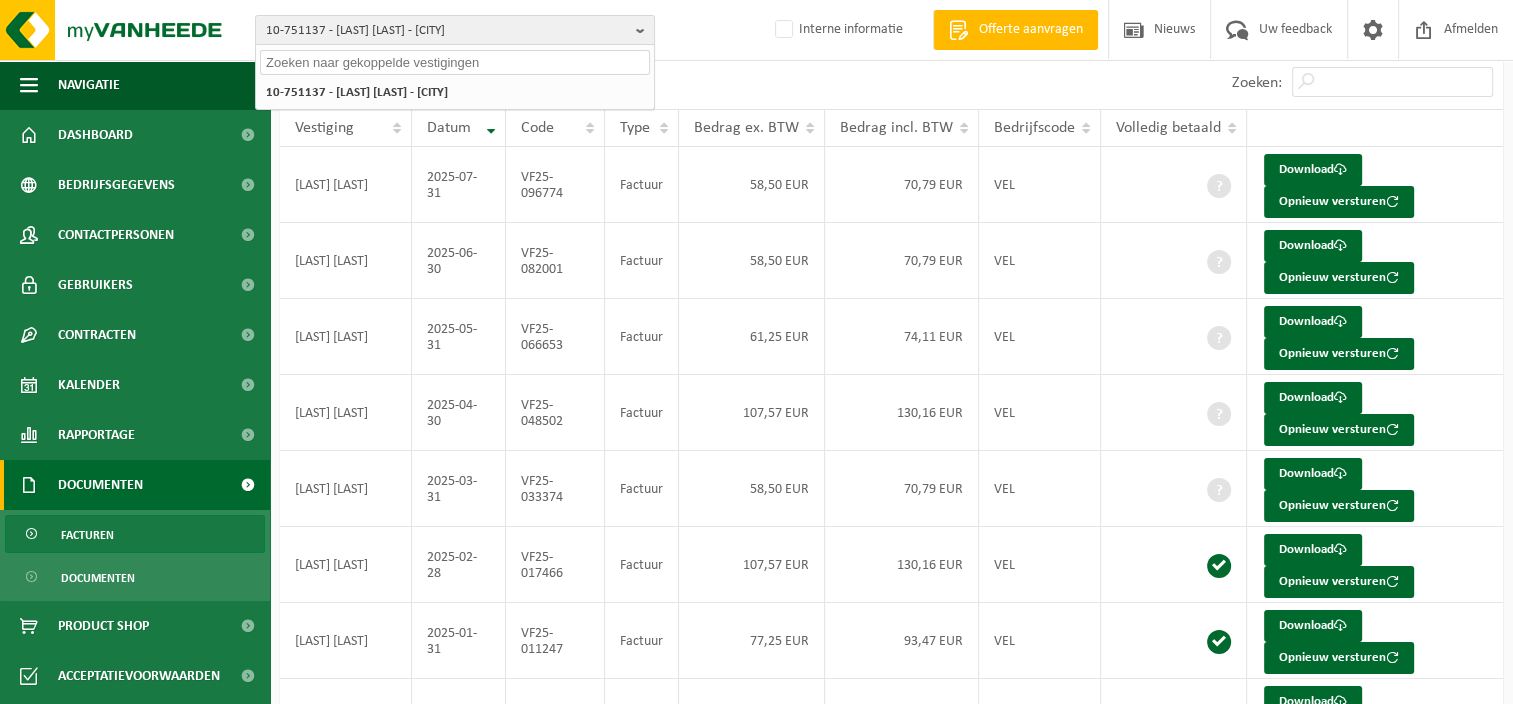click at bounding box center (455, 62) 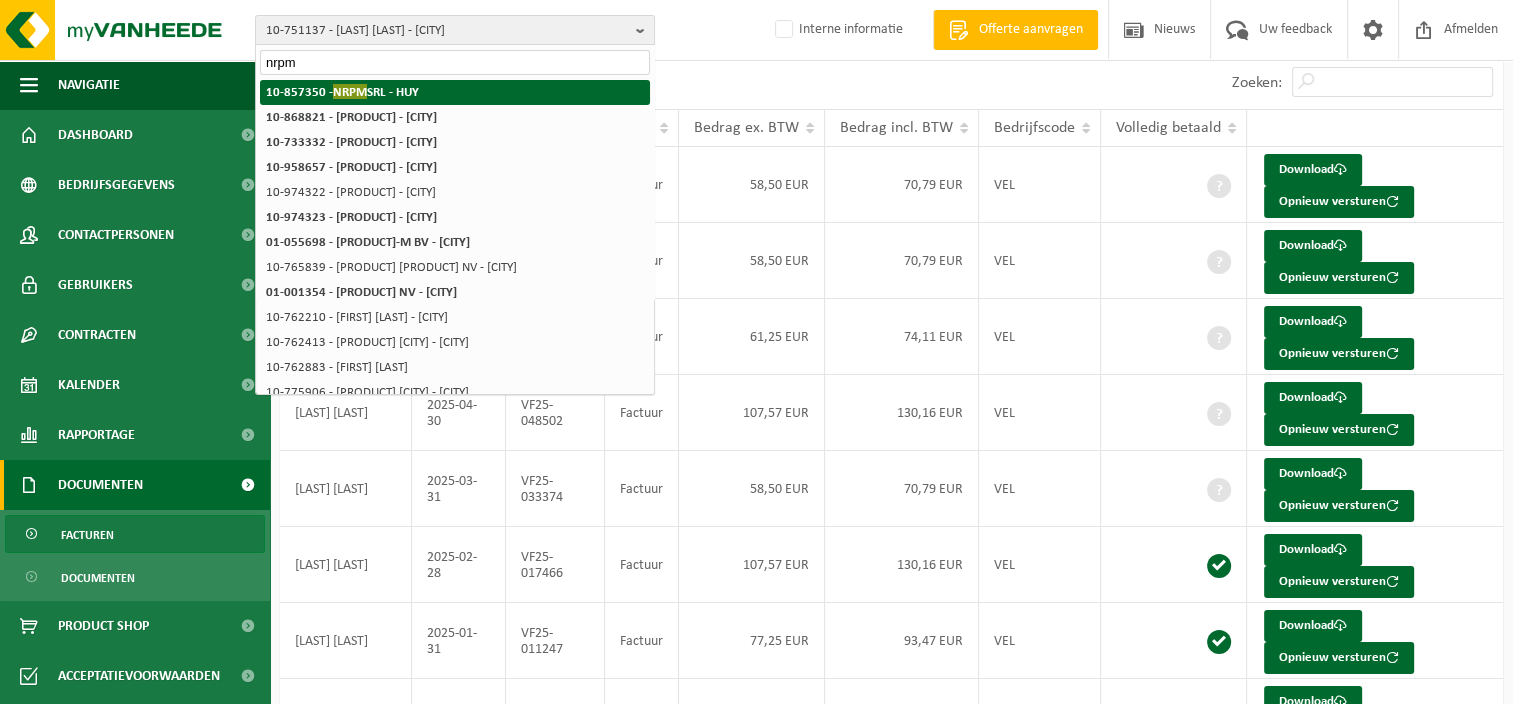 type on "nrpm" 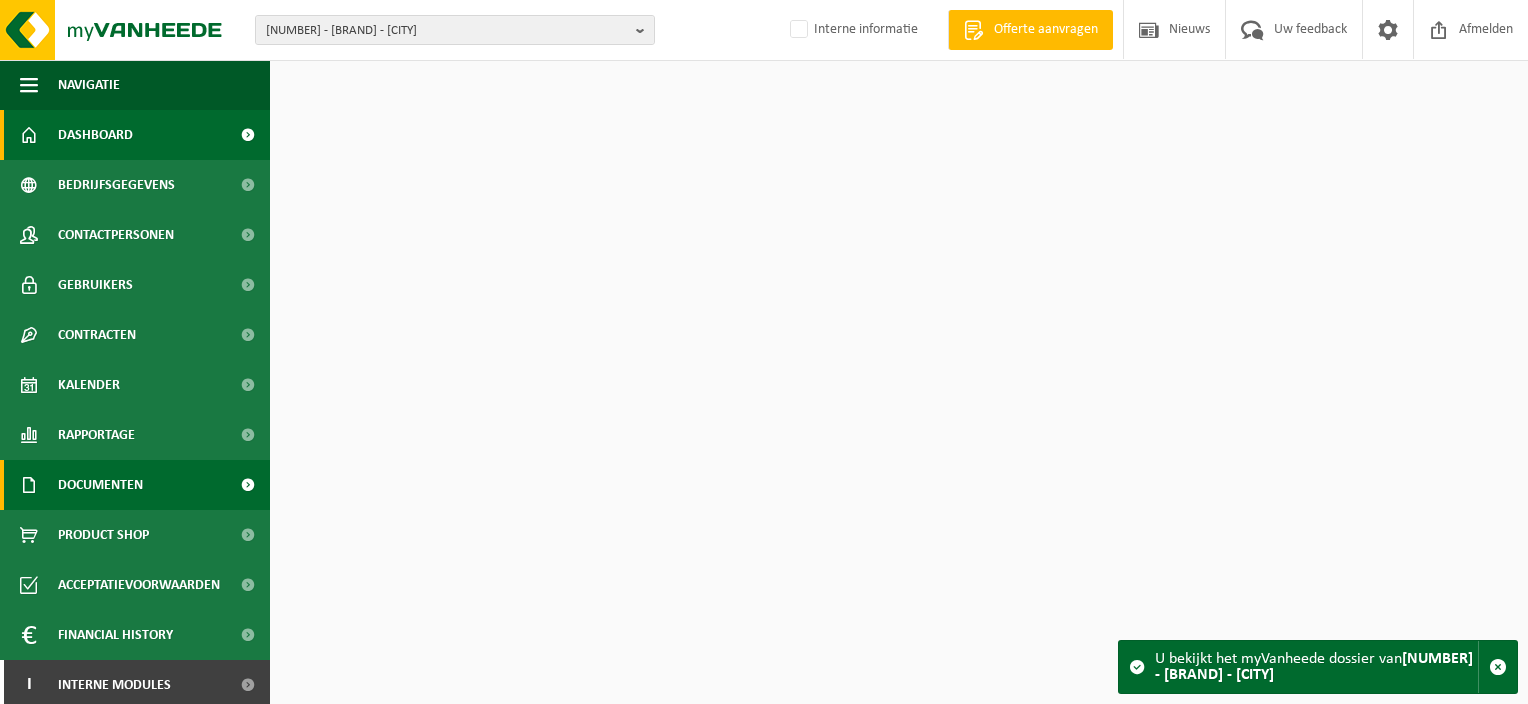 scroll, scrollTop: 0, scrollLeft: 0, axis: both 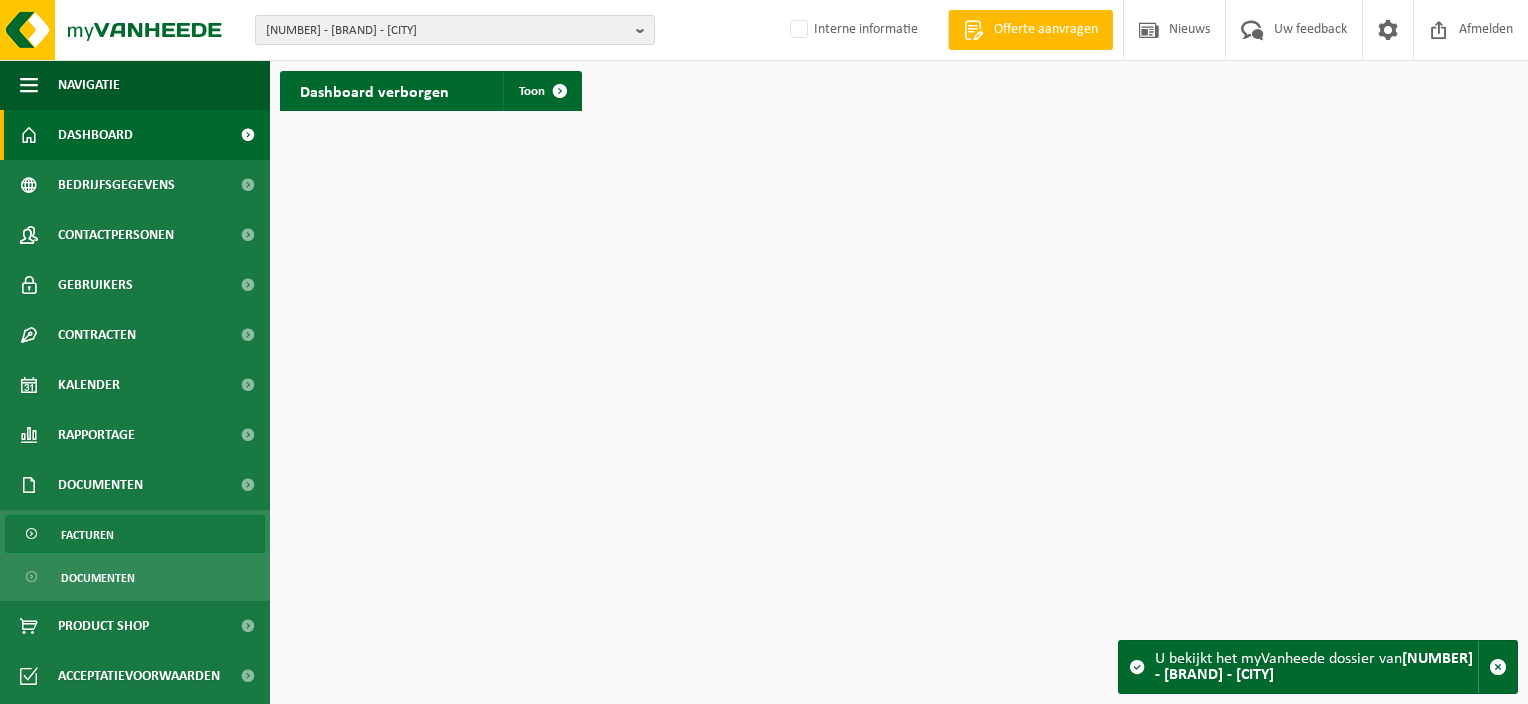 click on "Facturen" at bounding box center [135, 534] 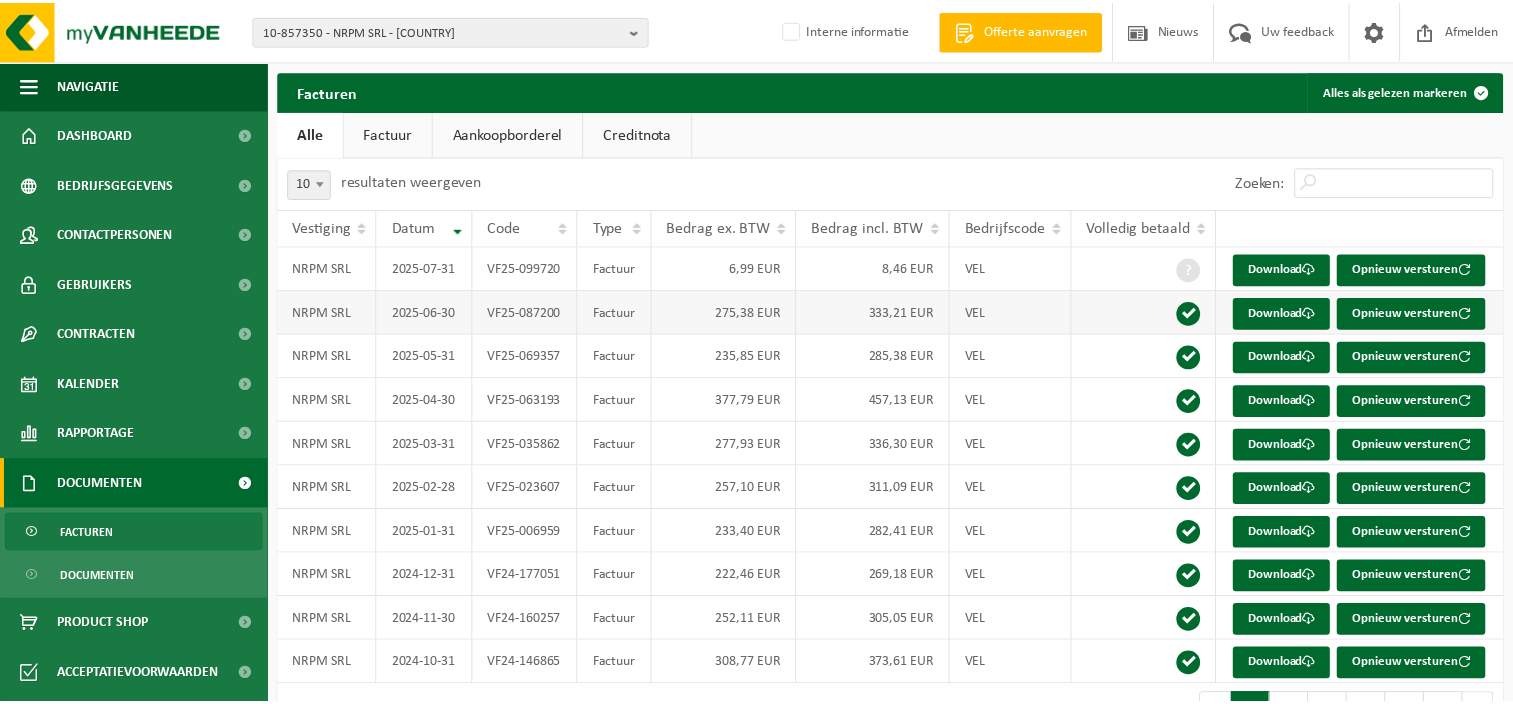 scroll, scrollTop: 0, scrollLeft: 0, axis: both 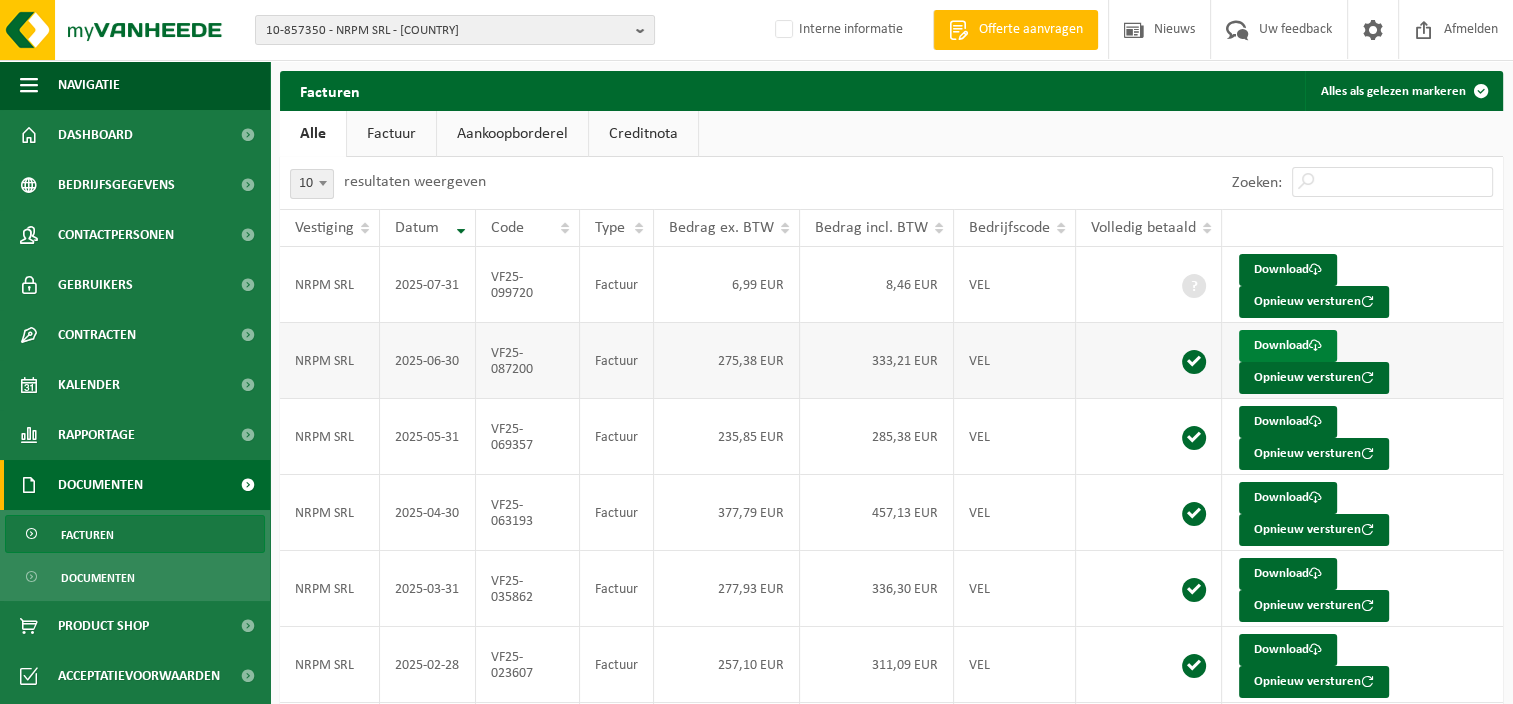 click on "Download" at bounding box center (1288, 346) 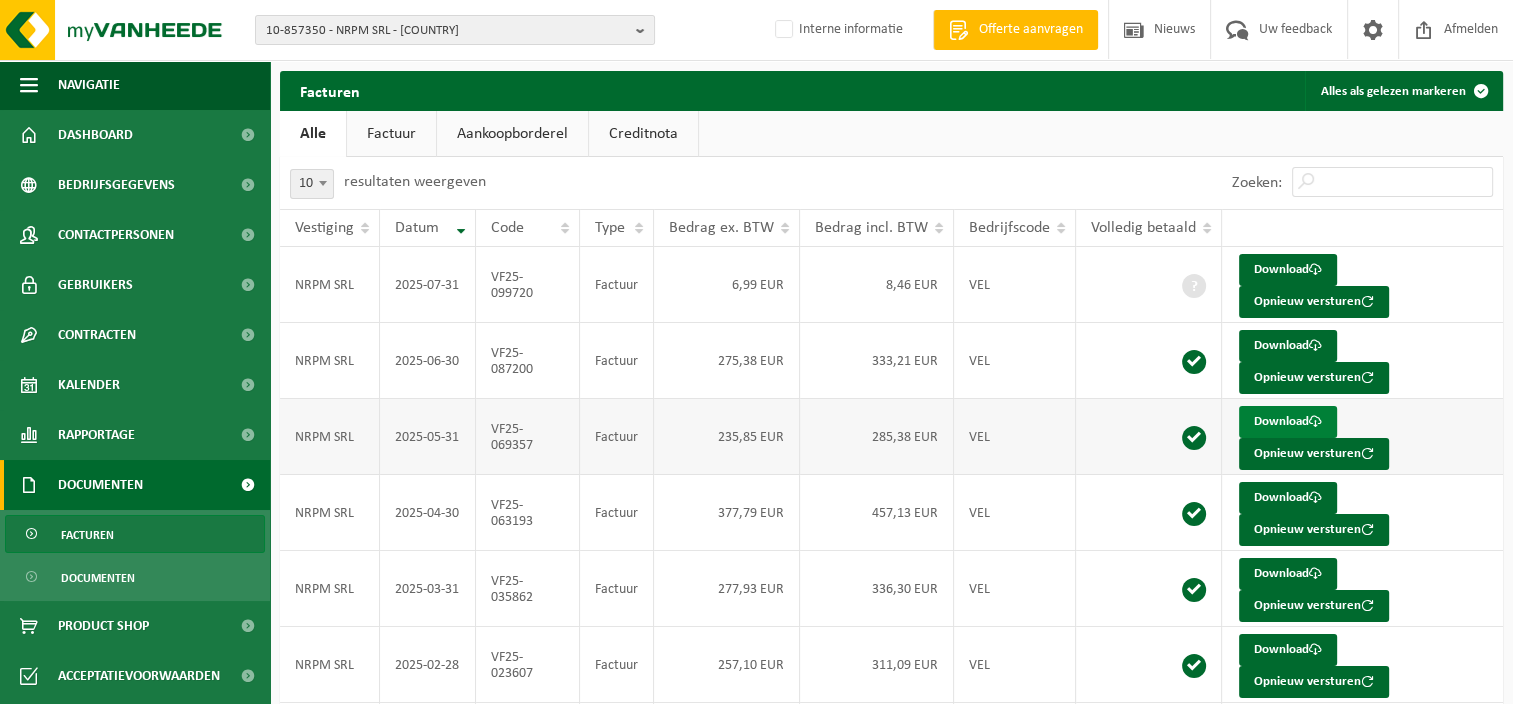 click on "Download" at bounding box center (1288, 422) 